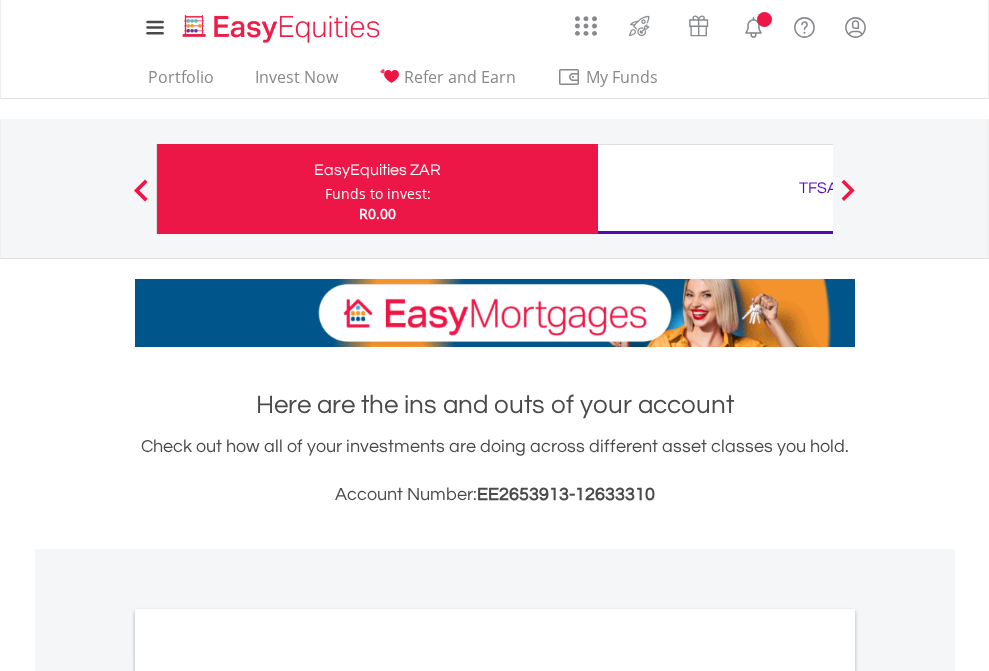 scroll, scrollTop: 0, scrollLeft: 0, axis: both 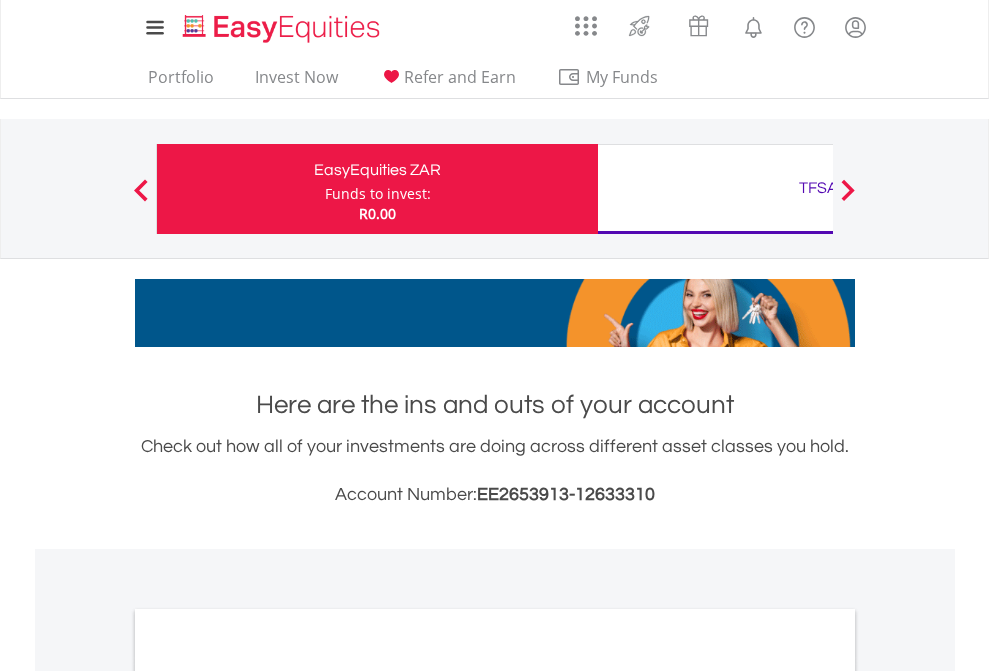 click on "Funds to invest:" at bounding box center [378, 194] 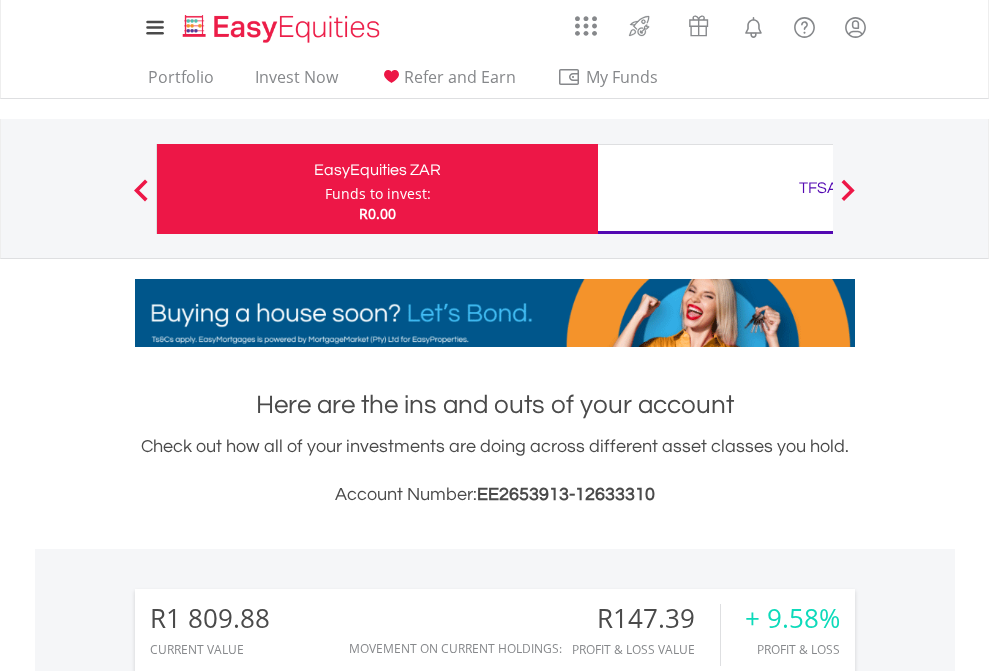 scroll, scrollTop: 999808, scrollLeft: 999687, axis: both 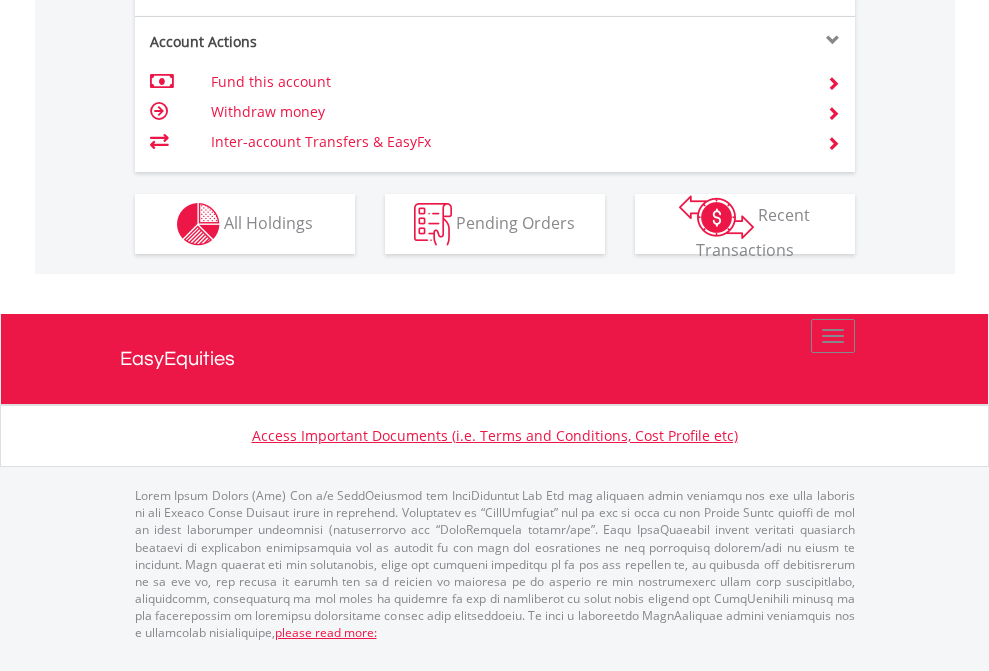 click on "Investment types" at bounding box center (706, -337) 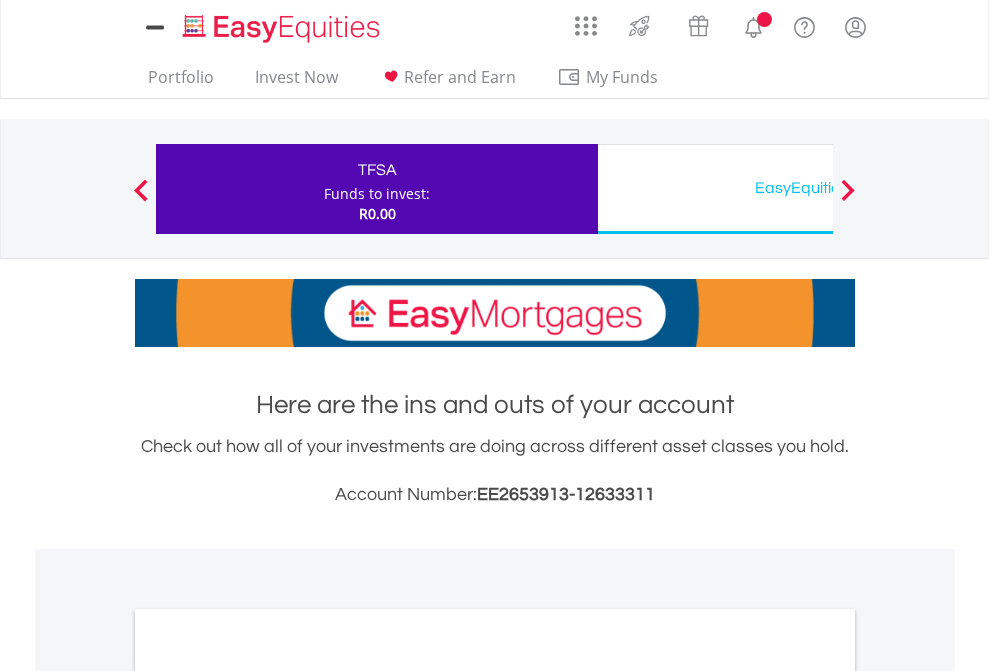 scroll, scrollTop: 0, scrollLeft: 0, axis: both 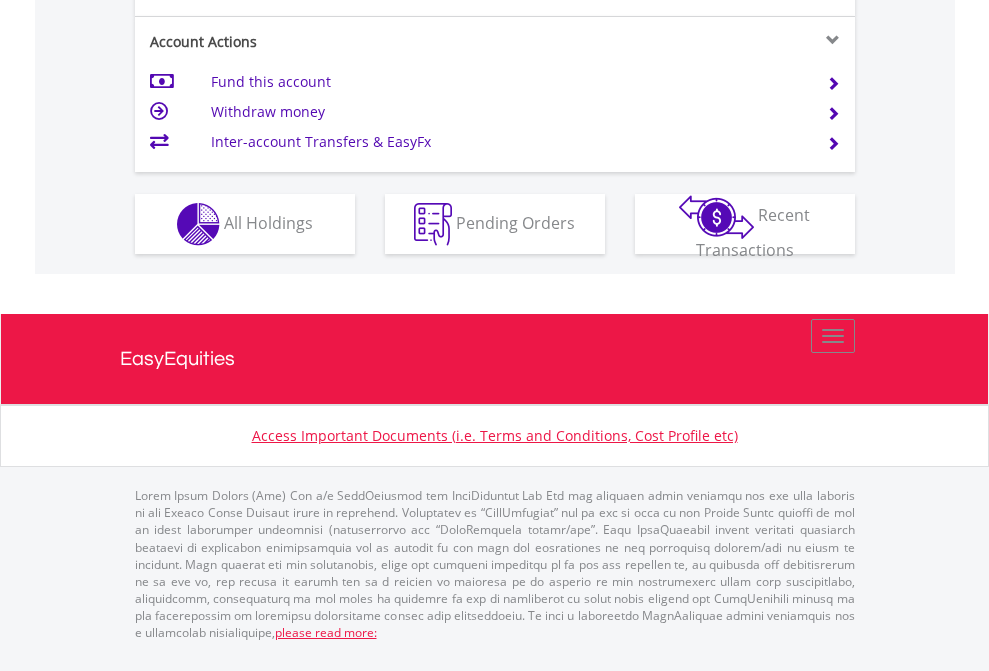 click on "Investment types" at bounding box center [706, -337] 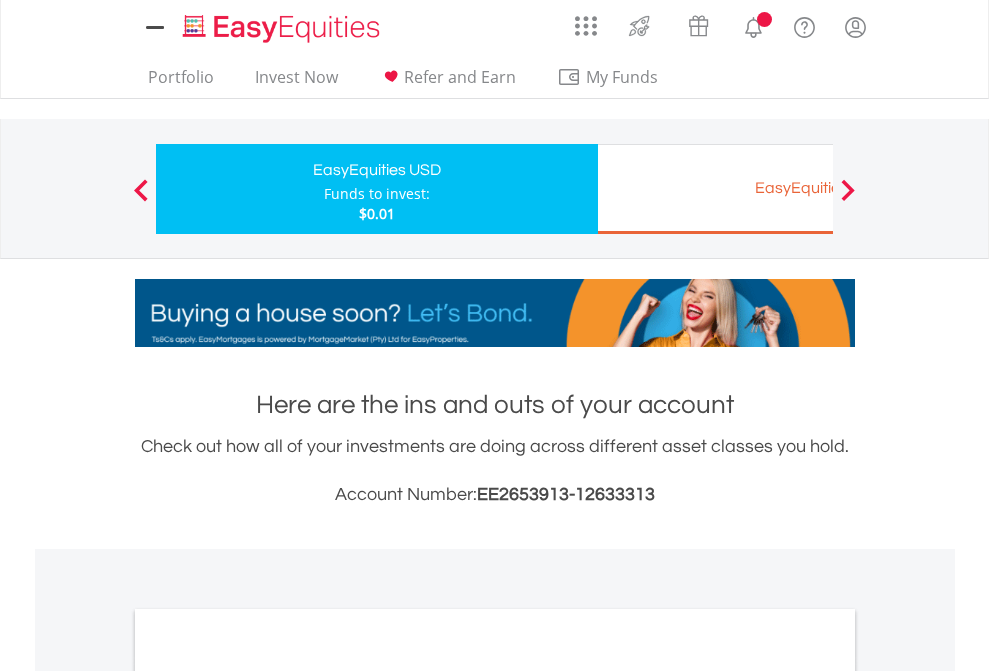 scroll, scrollTop: 0, scrollLeft: 0, axis: both 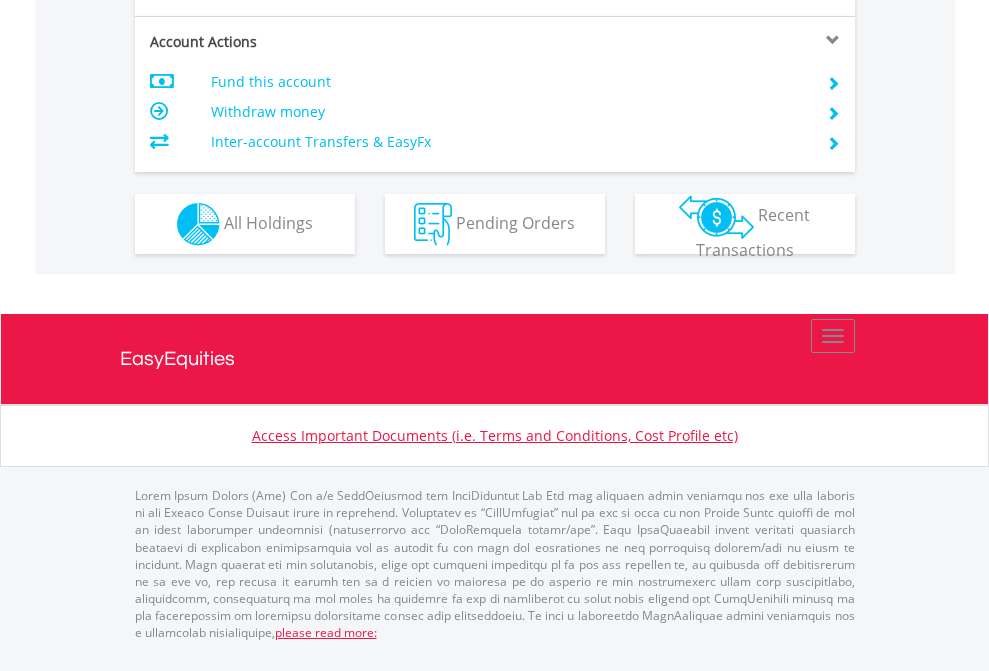 click on "Investment types" at bounding box center (706, -337) 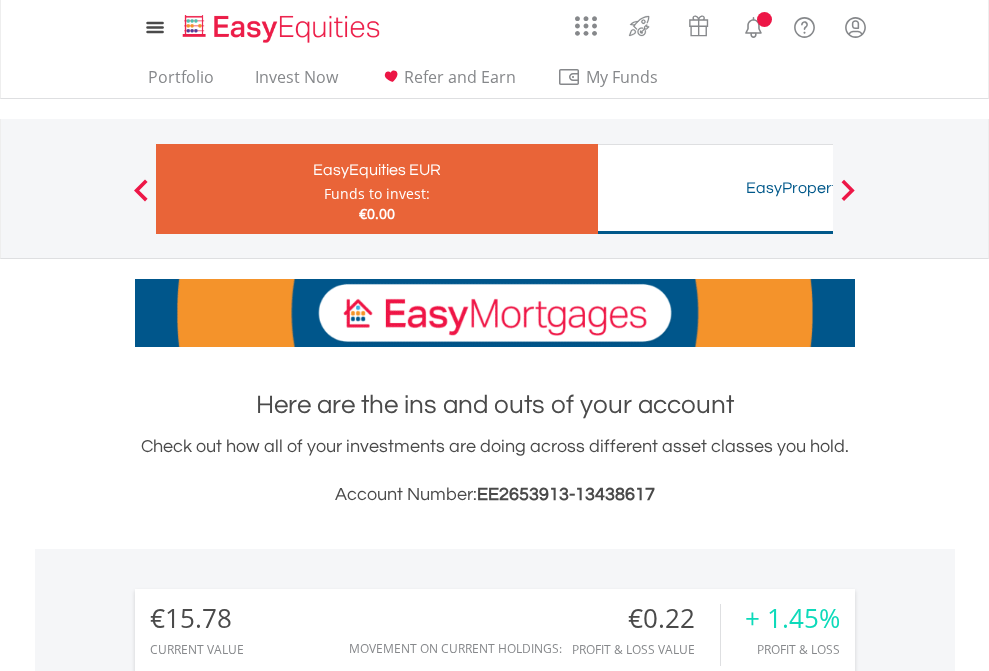 scroll, scrollTop: 0, scrollLeft: 0, axis: both 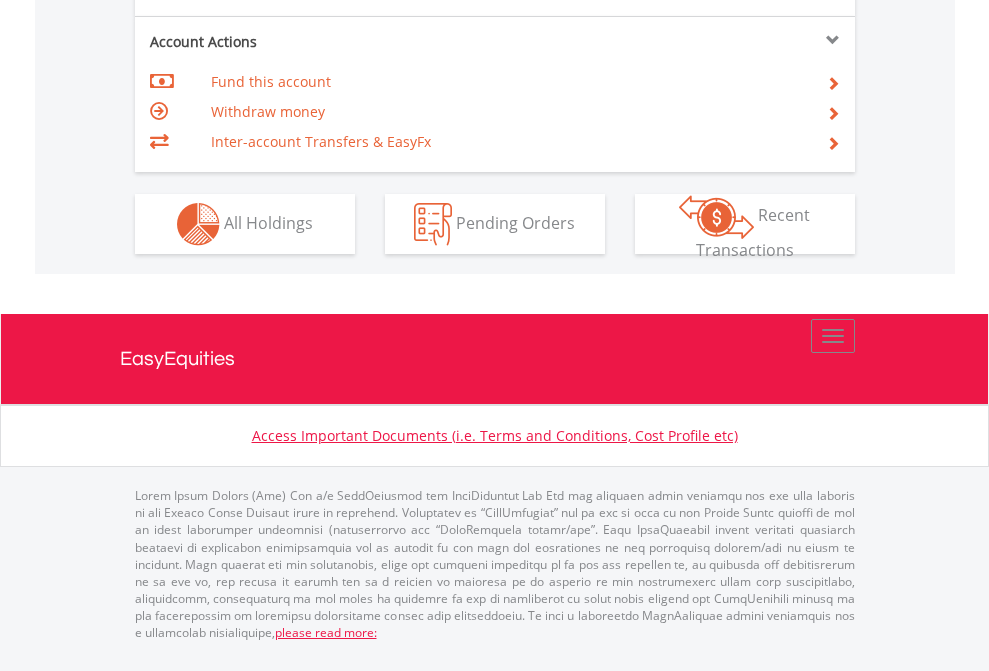 click on "Investment types" at bounding box center [706, -337] 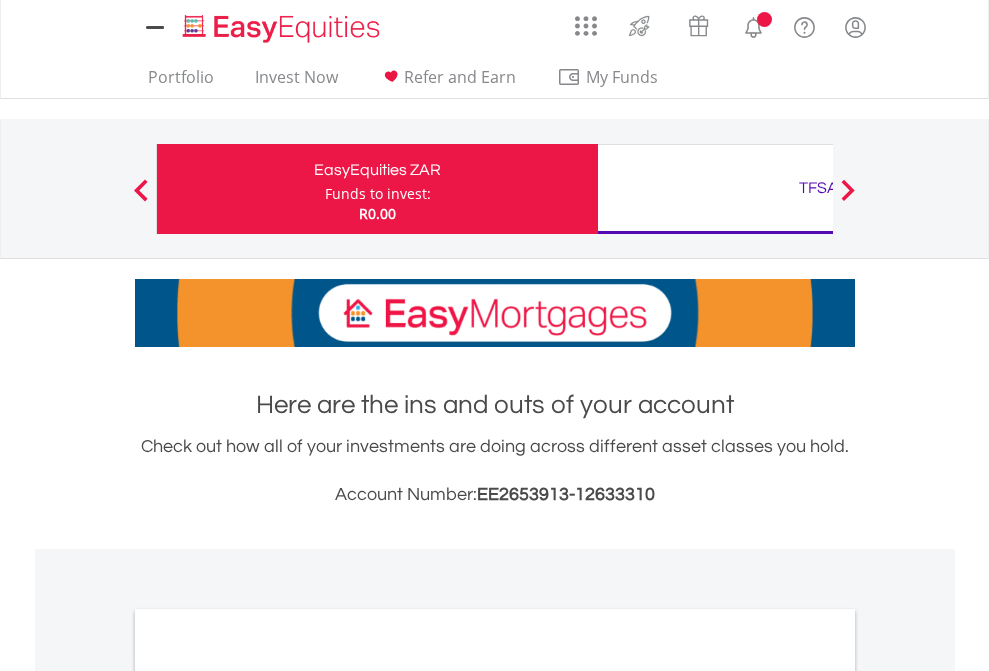scroll, scrollTop: 0, scrollLeft: 0, axis: both 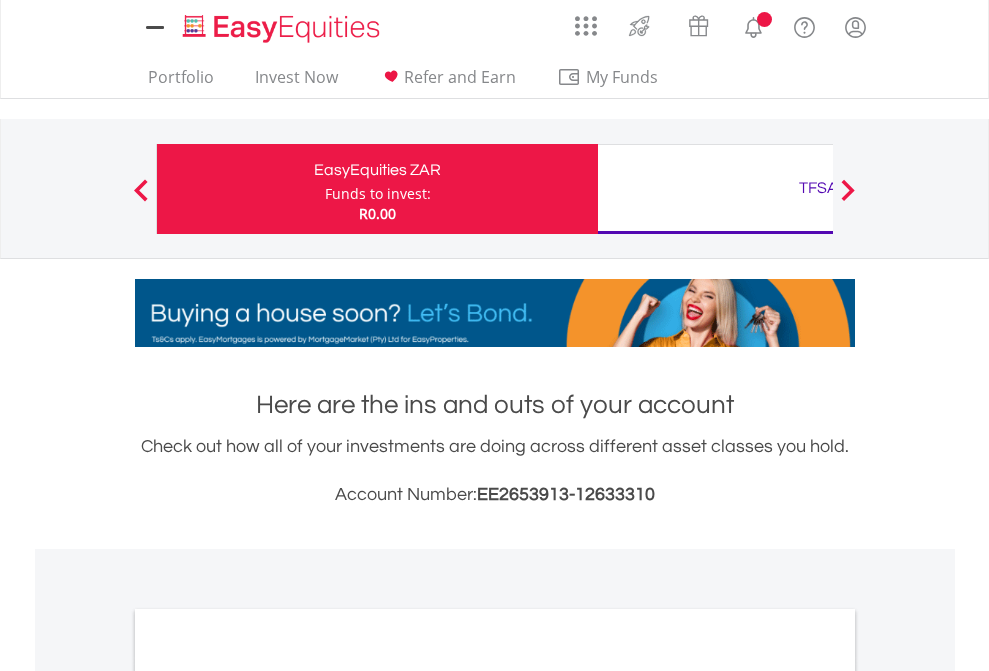 click on "All Holdings" at bounding box center [268, 1096] 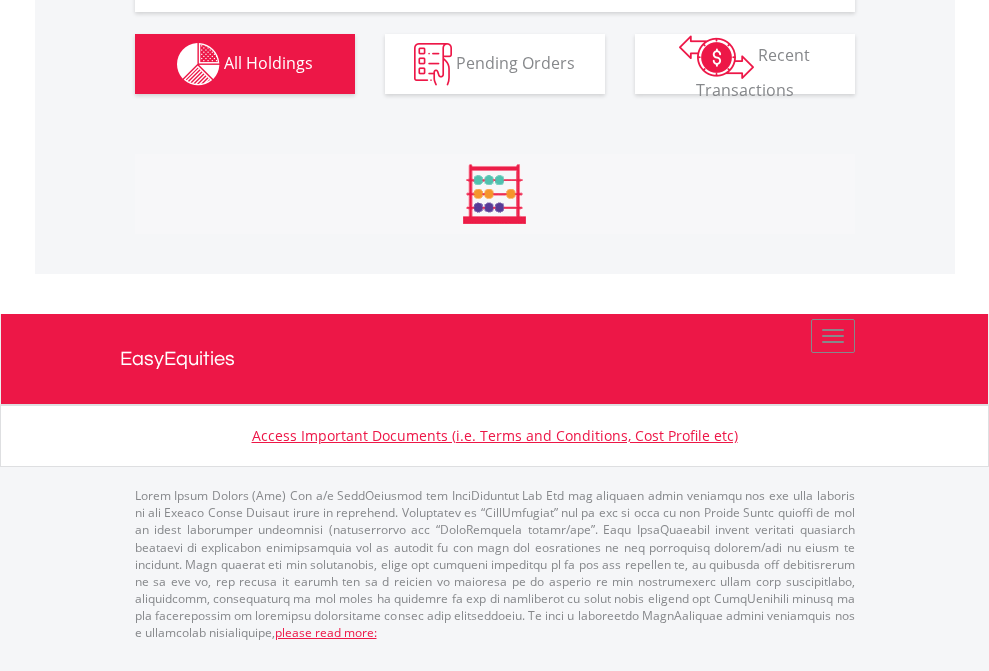 scroll, scrollTop: 999808, scrollLeft: 999687, axis: both 